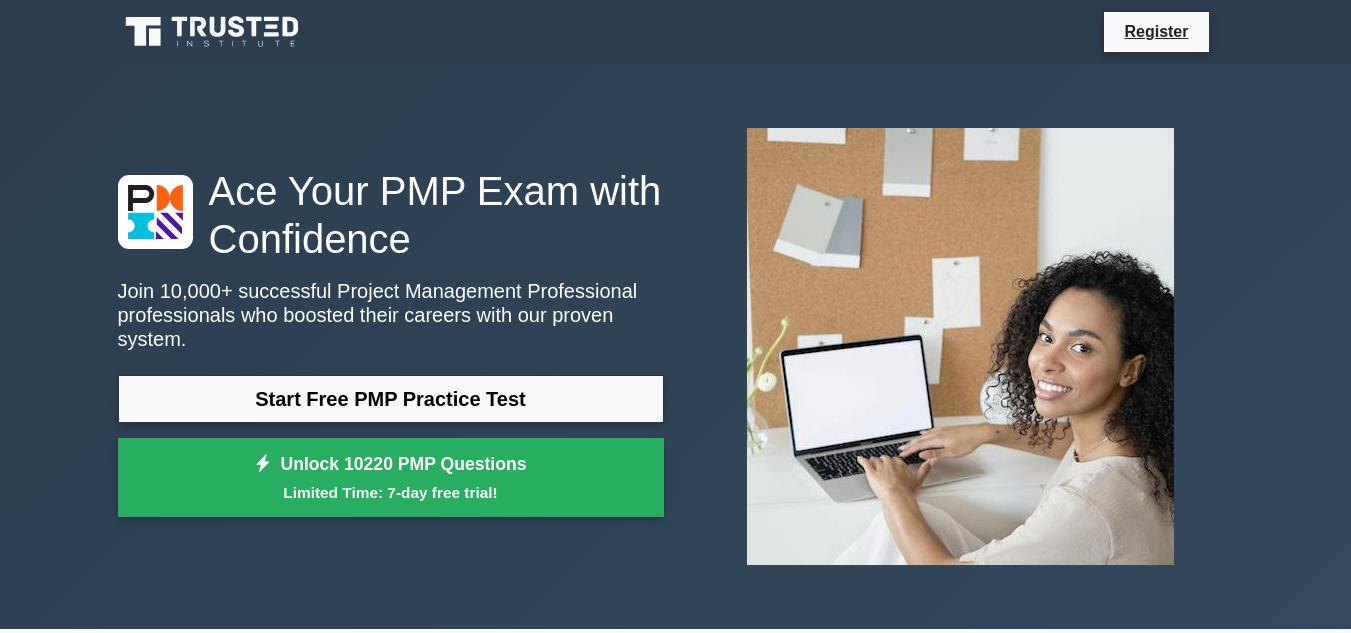 scroll, scrollTop: 0, scrollLeft: 0, axis: both 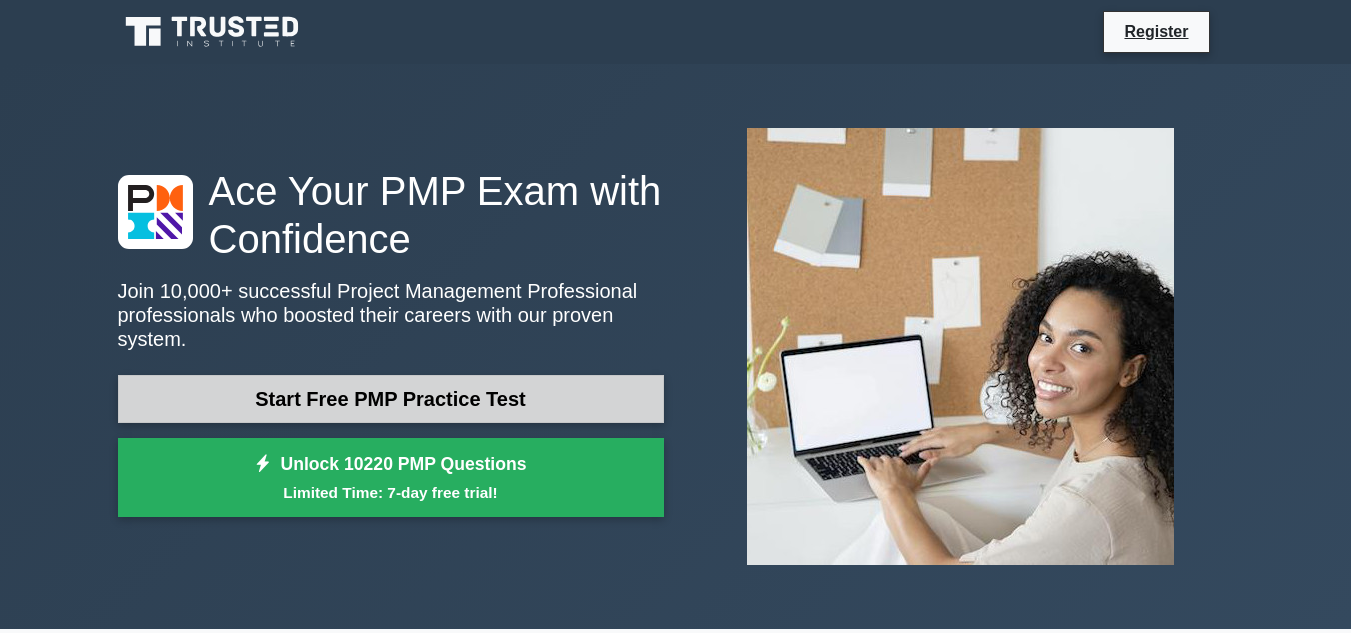 click on "Start Free PMP Practice Test" at bounding box center [391, 399] 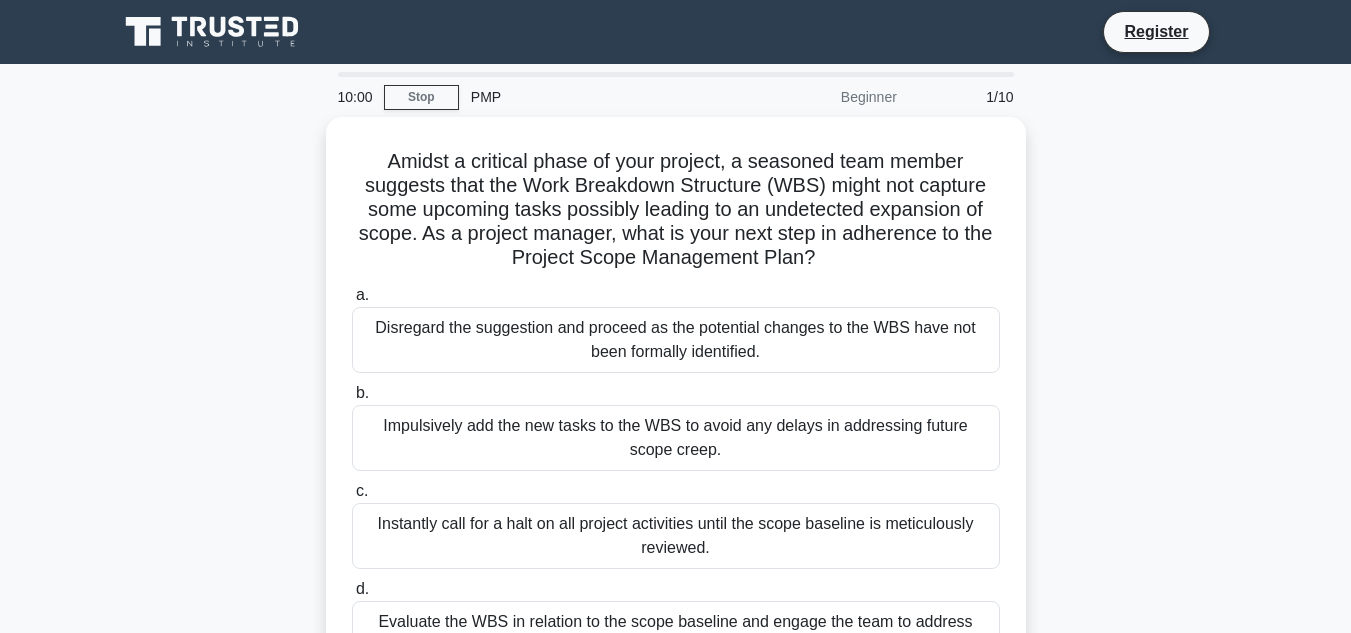 scroll, scrollTop: 0, scrollLeft: 0, axis: both 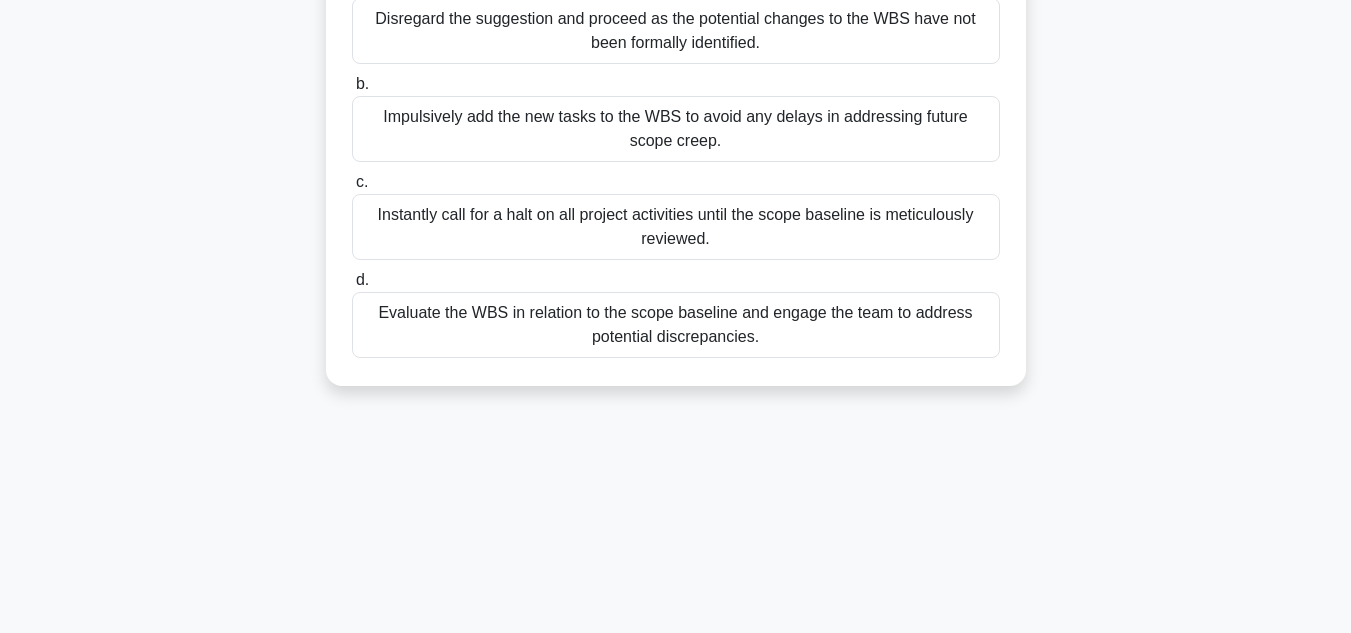 click on "Evaluate the WBS in relation to the scope baseline and engage the team to address potential discrepancies." at bounding box center (676, 325) 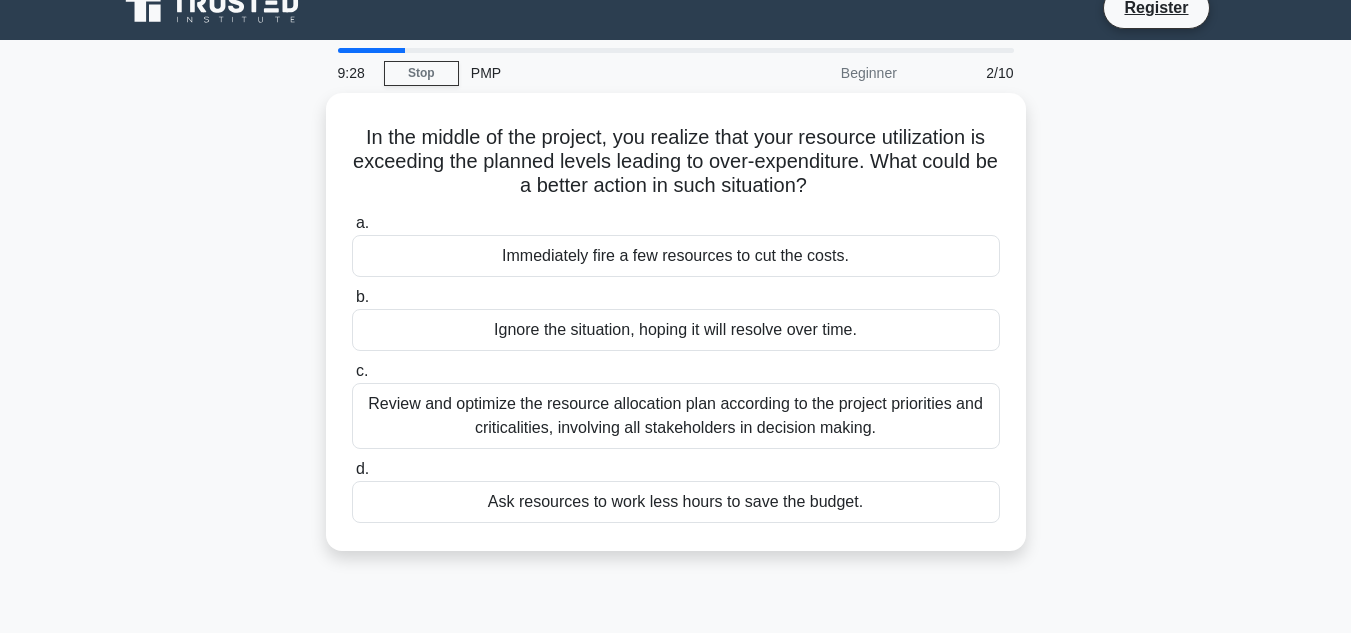 scroll, scrollTop: 0, scrollLeft: 0, axis: both 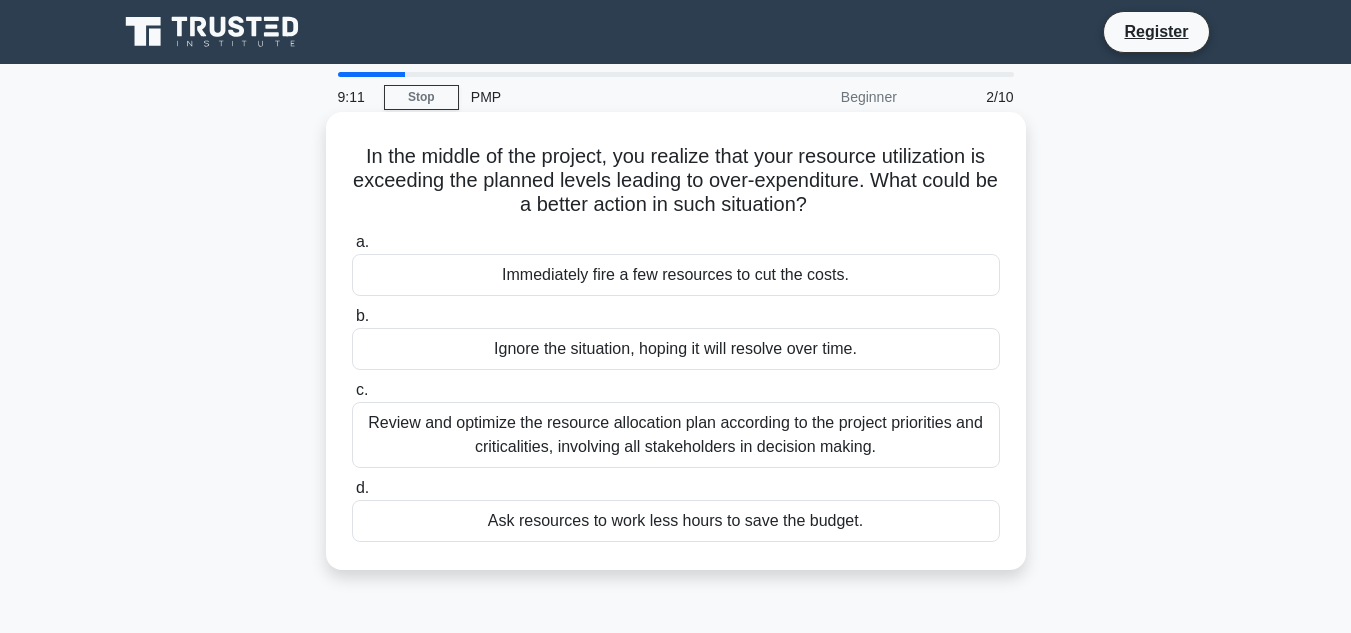 click on "Review and optimize the resource allocation plan according to the project priorities and criticalities, involving all stakeholders in decision making." at bounding box center [676, 435] 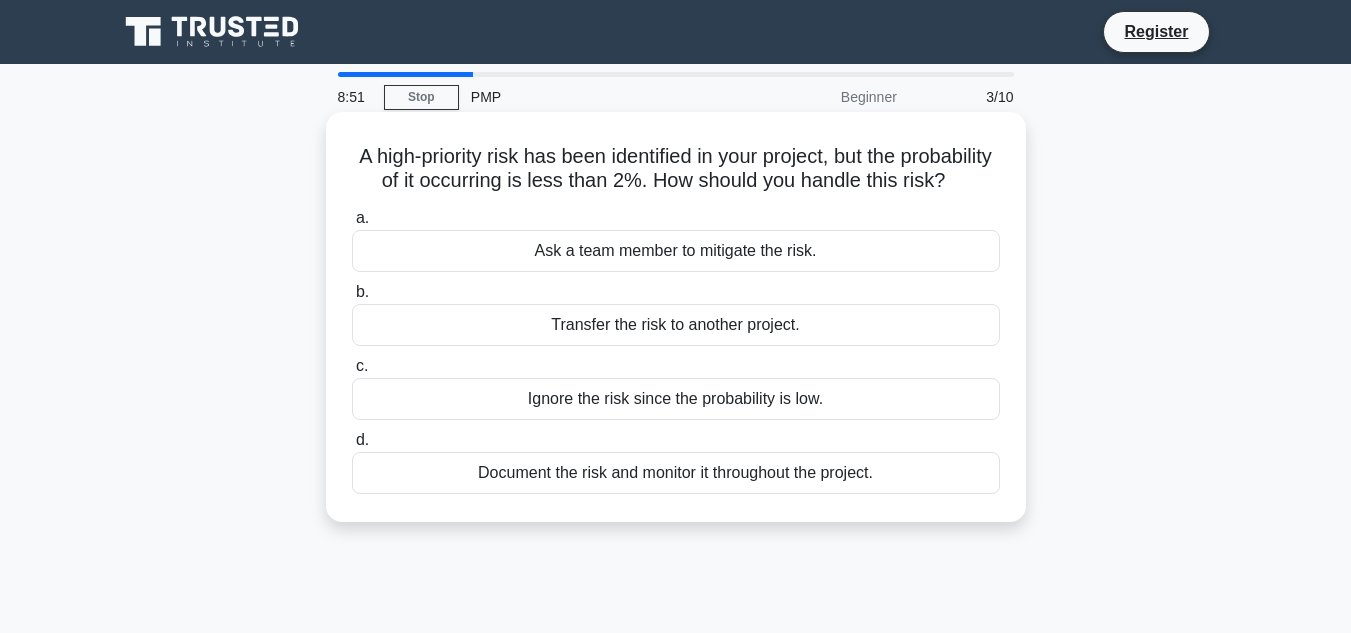 click on "Document the risk and monitor it throughout the project." at bounding box center (676, 473) 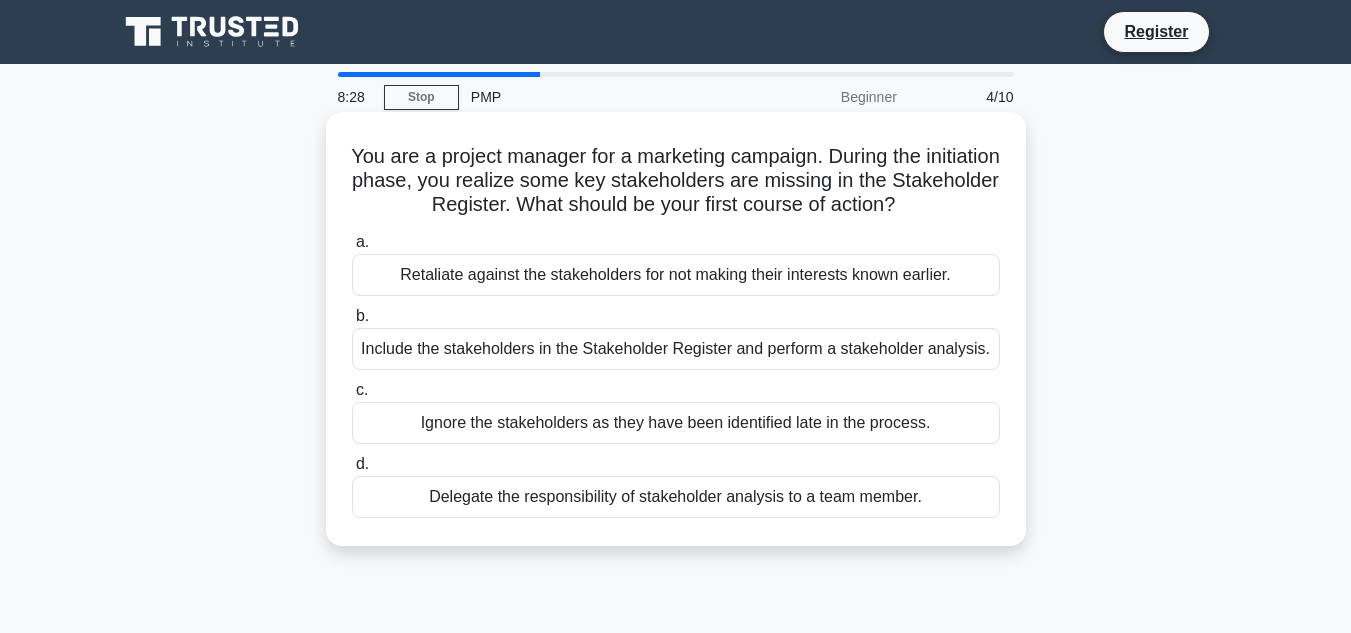 click on "Include the stakeholders in the Stakeholder Register and perform a stakeholder analysis." at bounding box center (676, 349) 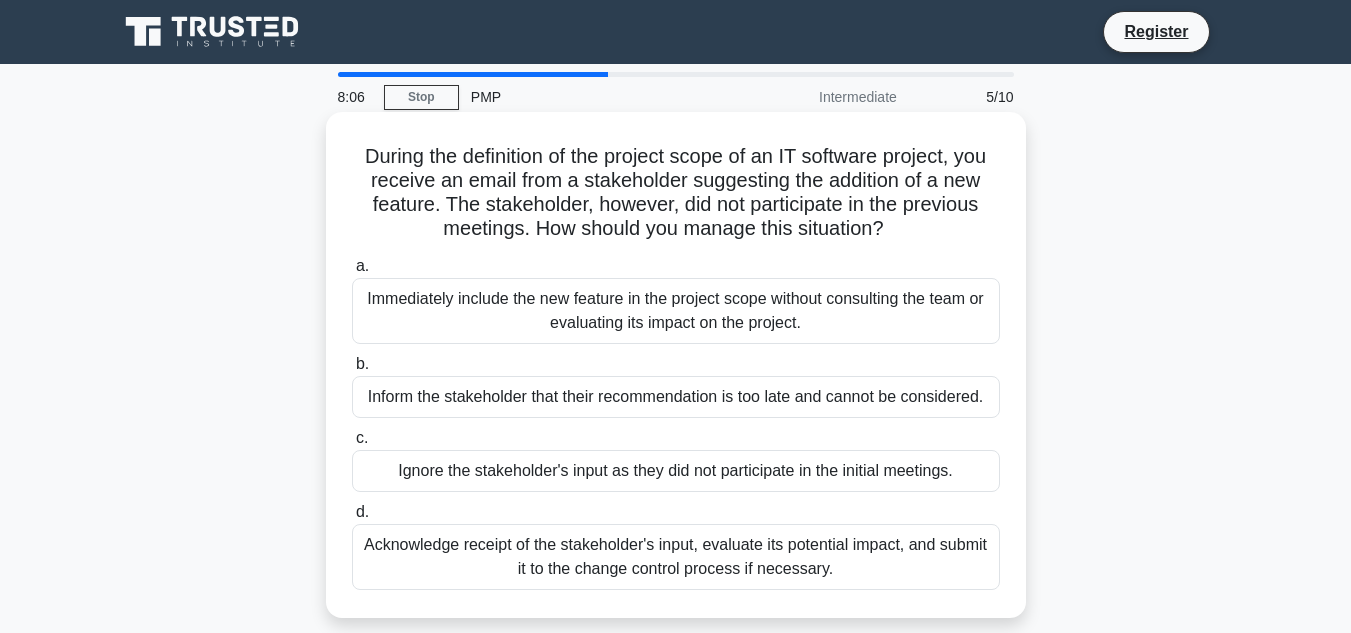 click on "Acknowledge receipt of the stakeholder's input, evaluate its potential impact, and submit it to the change control process if necessary." at bounding box center [676, 557] 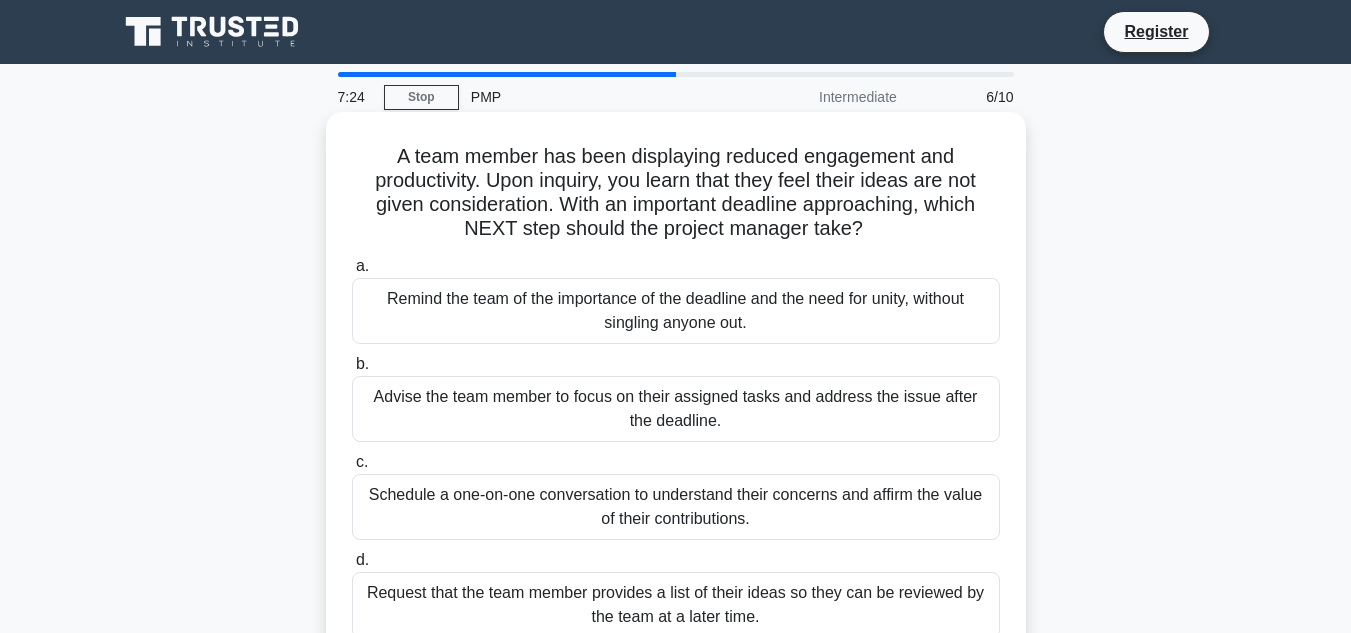 click on "a.
Remind the team of the importance of the deadline and the need for unity, without singling anyone out.
b.
c.
d." at bounding box center [676, 446] 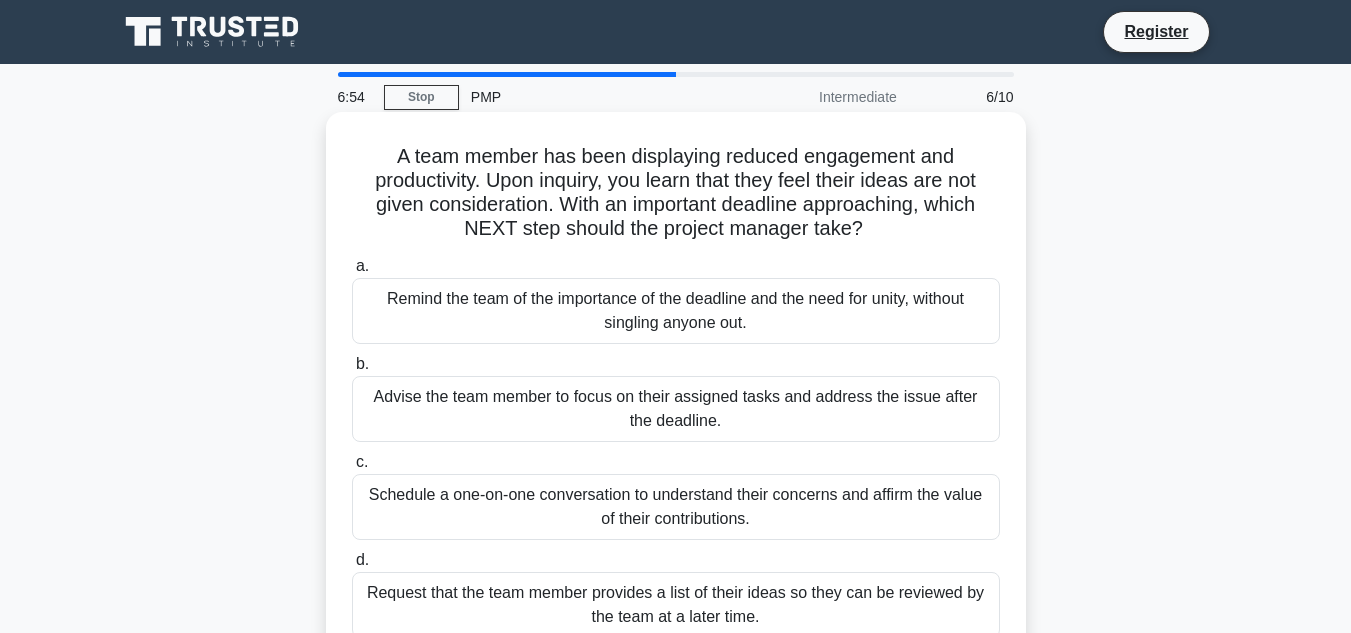 click on "Schedule a one-on-one conversation to understand their concerns and affirm the value of their contributions." at bounding box center (676, 507) 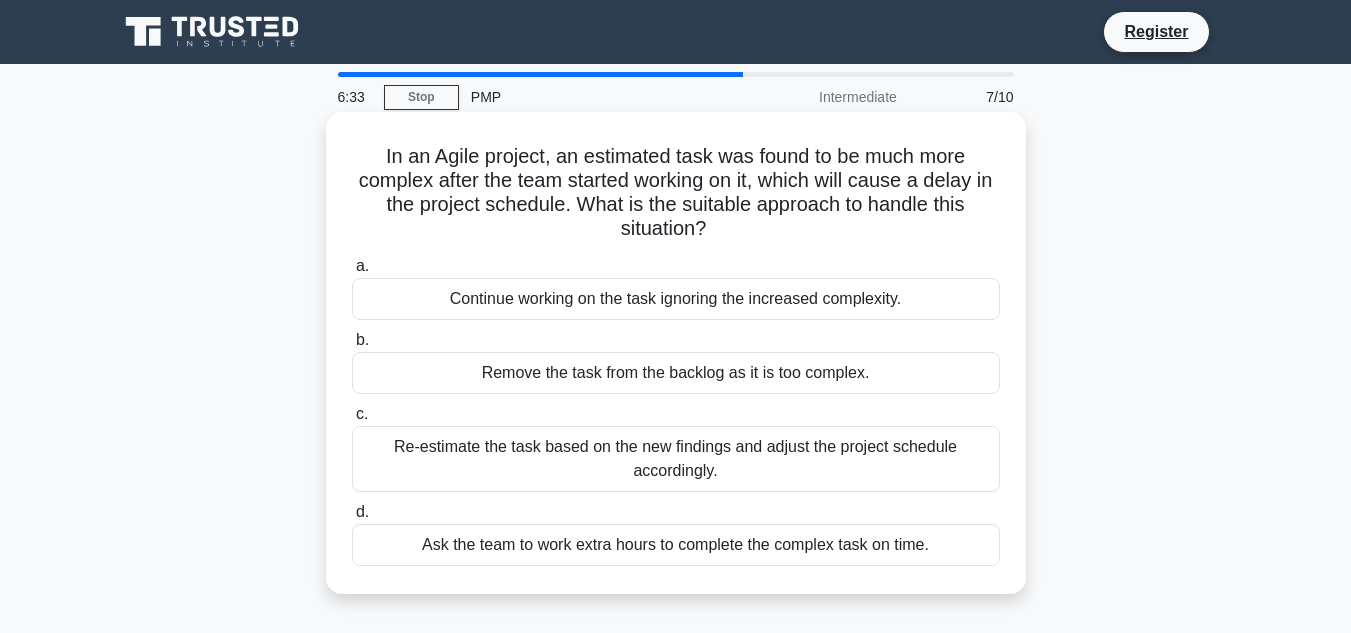 click on "Re-estimate the task based on the new findings and adjust the project schedule accordingly." at bounding box center [676, 459] 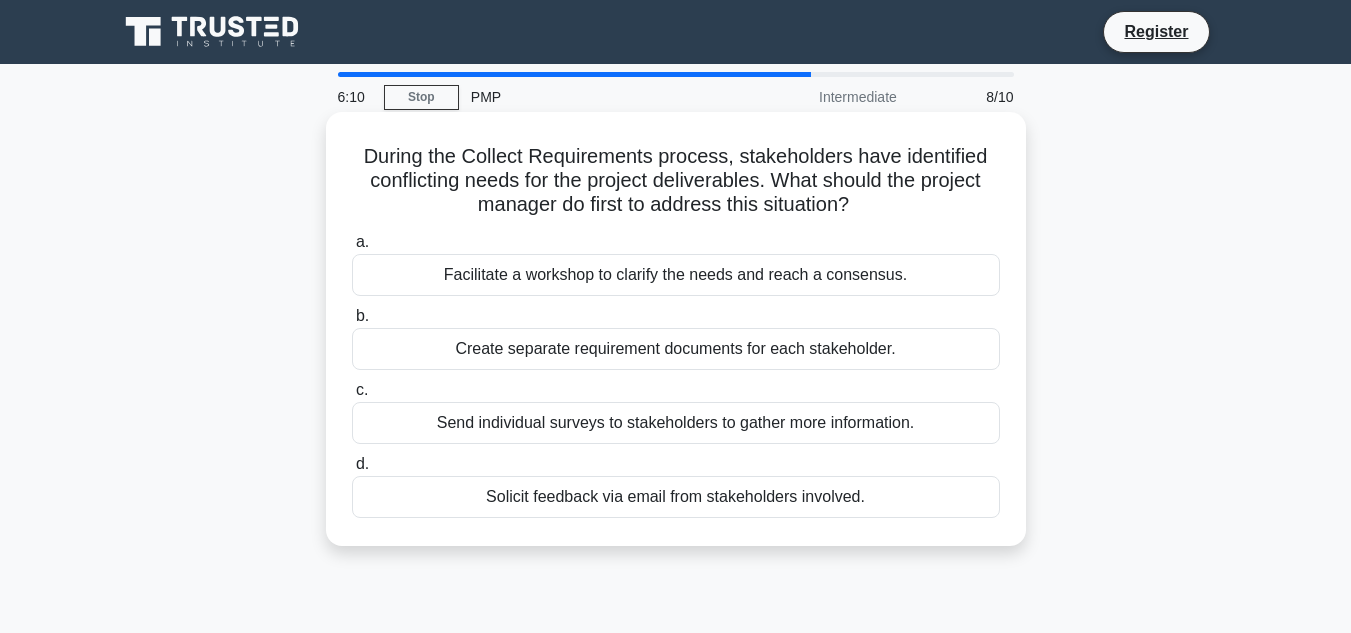 click on "Create separate requirement documents for each stakeholder." at bounding box center (676, 349) 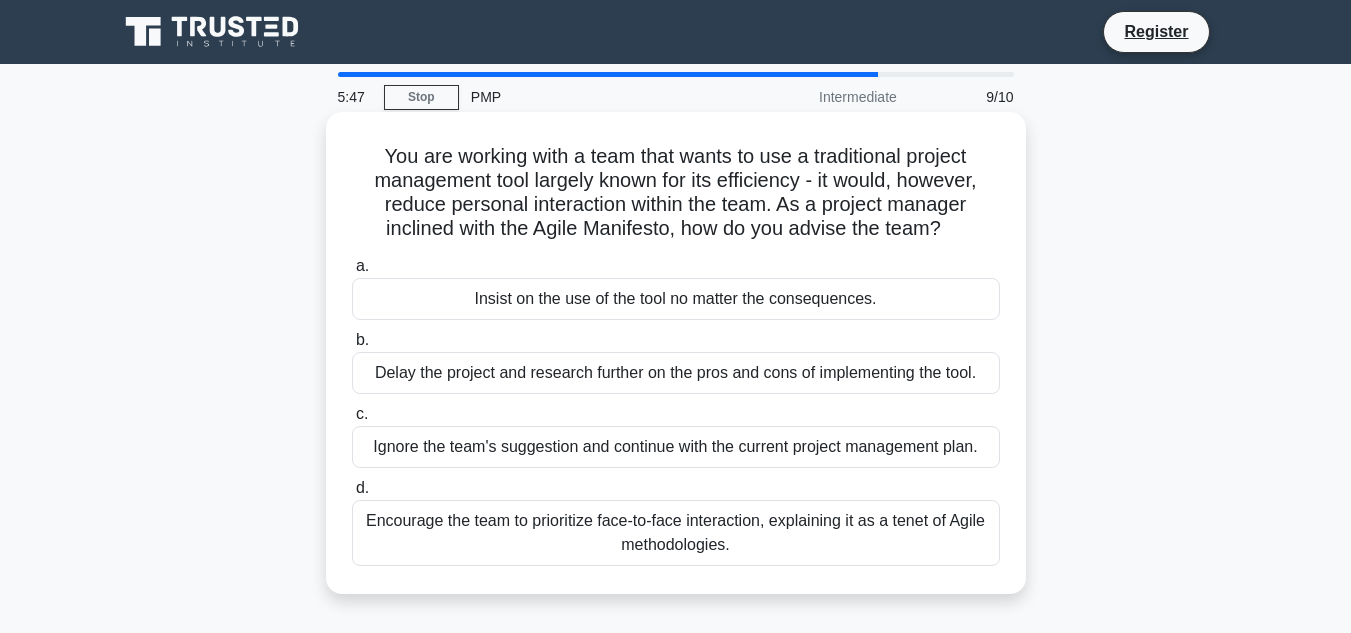 click on "Encourage the team to prioritize face-to-face interaction, explaining it as a tenet of Agile methodologies." at bounding box center (676, 533) 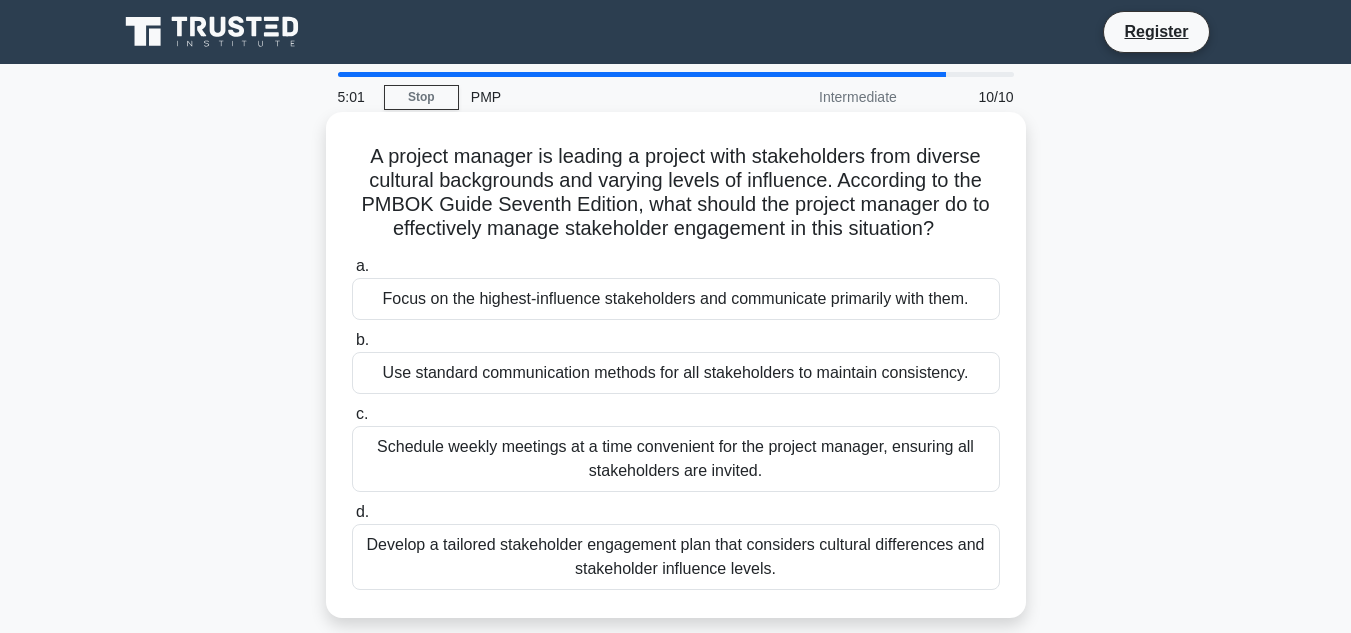 click on "Develop a tailored stakeholder engagement plan that considers cultural differences and stakeholder influence levels." at bounding box center (676, 557) 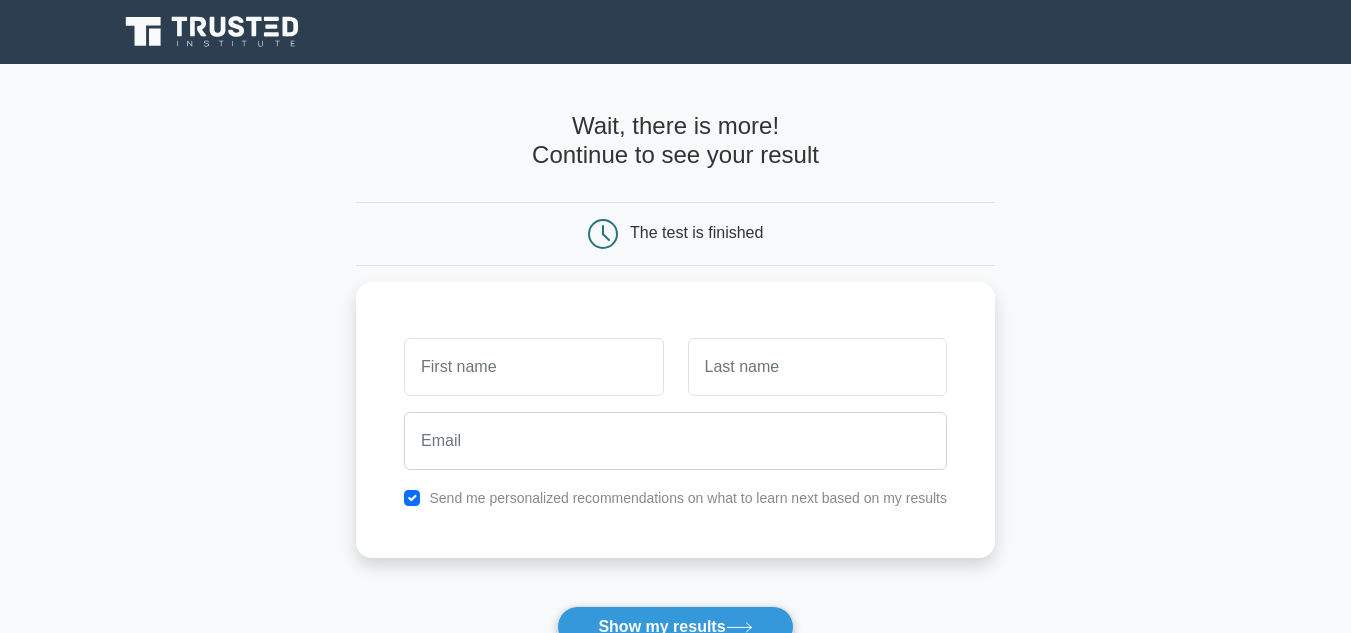 scroll, scrollTop: 0, scrollLeft: 0, axis: both 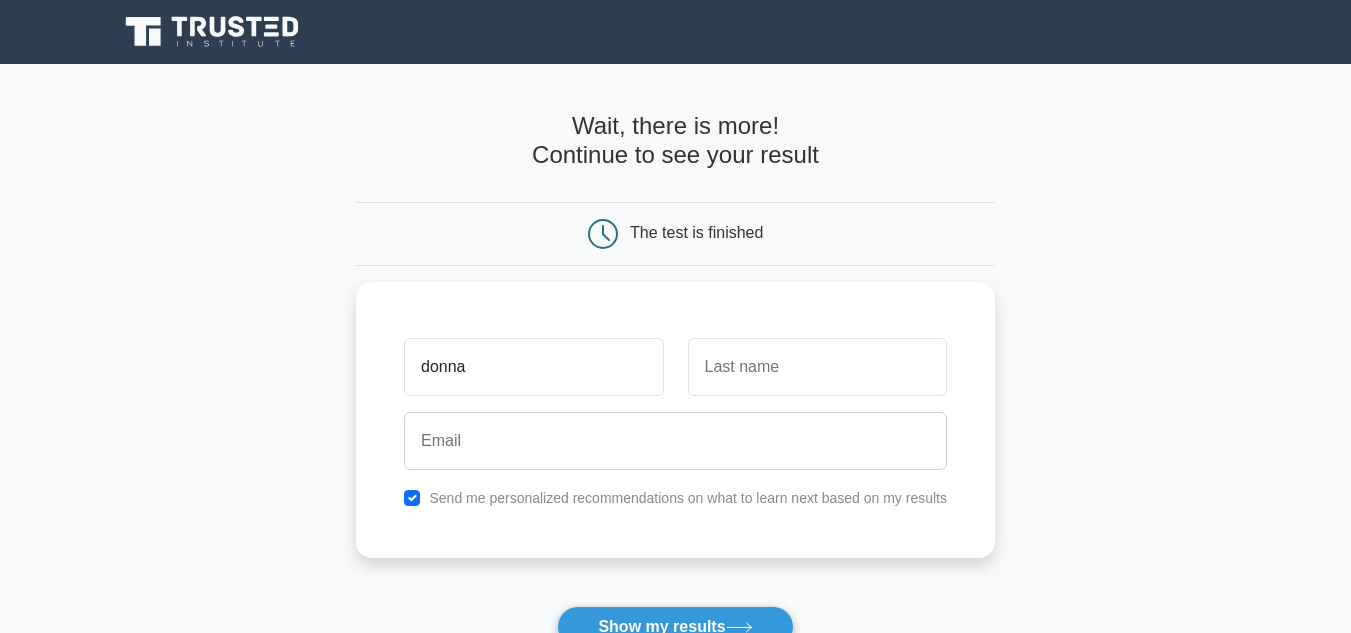 type on "donna" 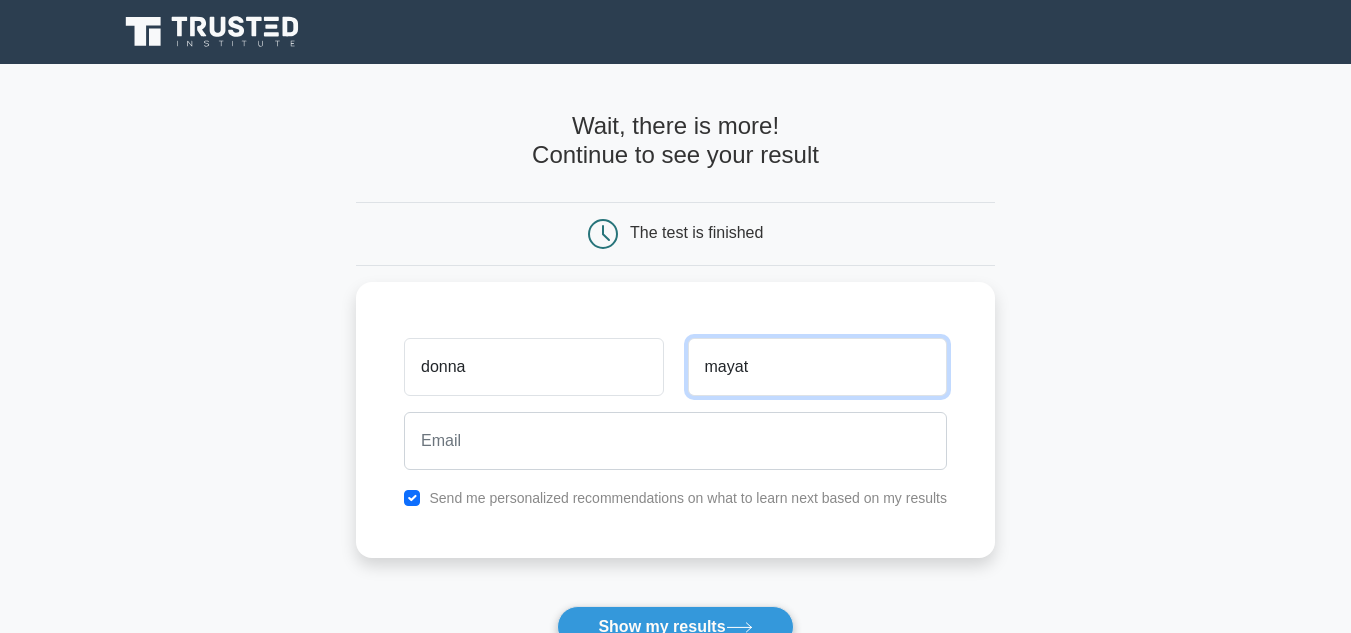 type on "mayat" 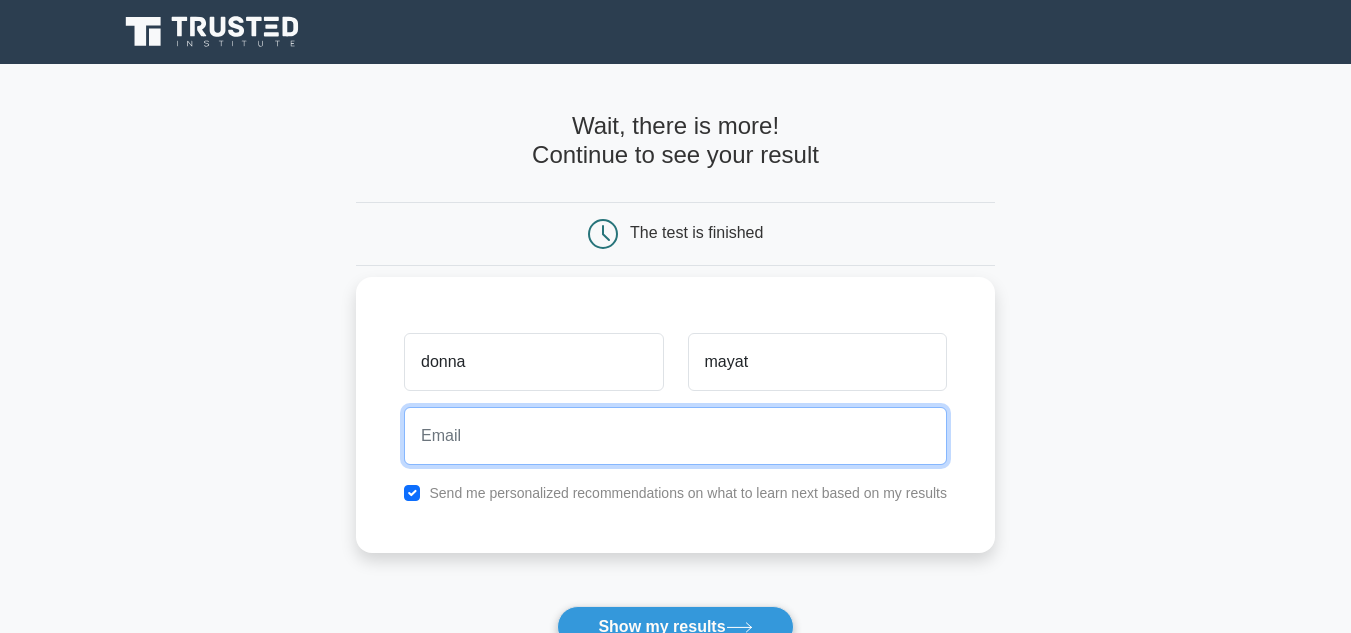 type on "donnapantaleon05@gmail.com" 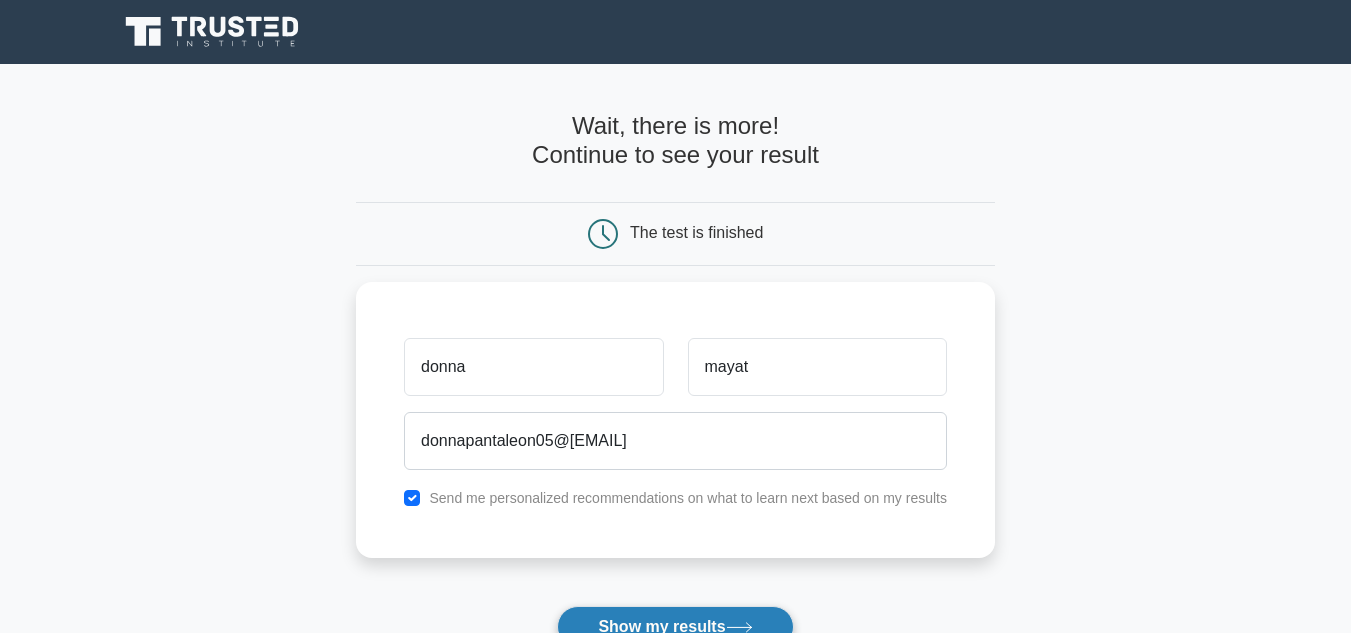 click on "Show my results" at bounding box center [675, 627] 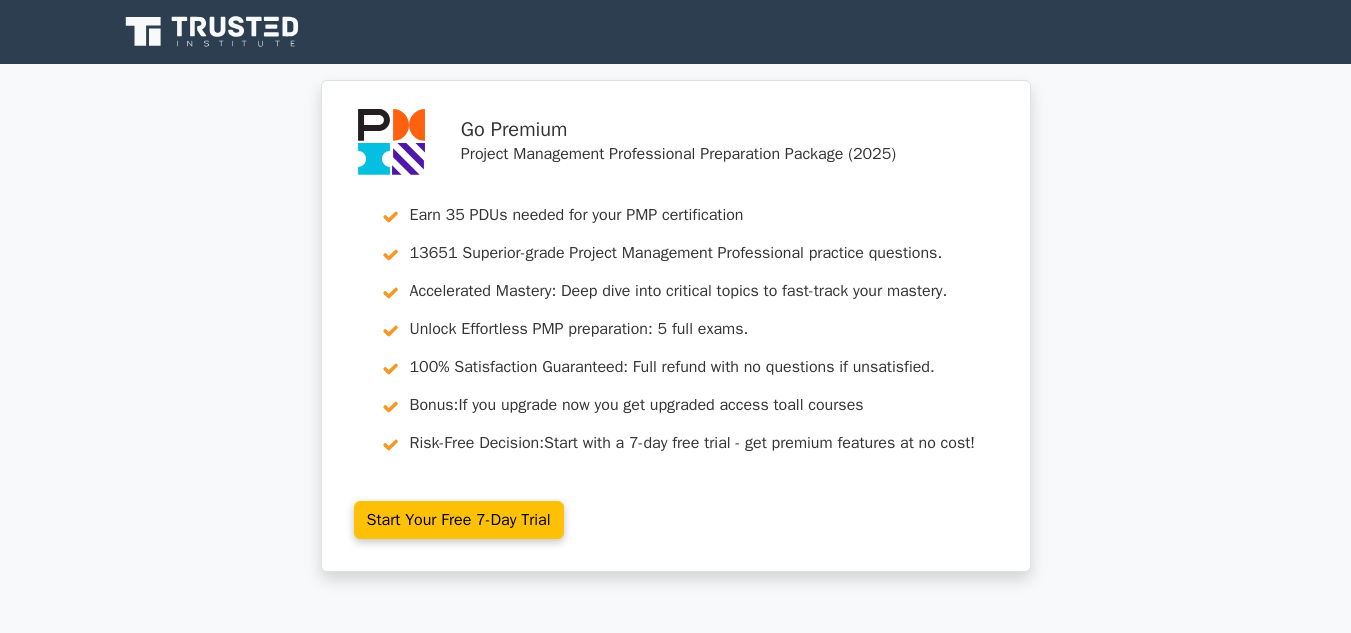 scroll, scrollTop: 0, scrollLeft: 0, axis: both 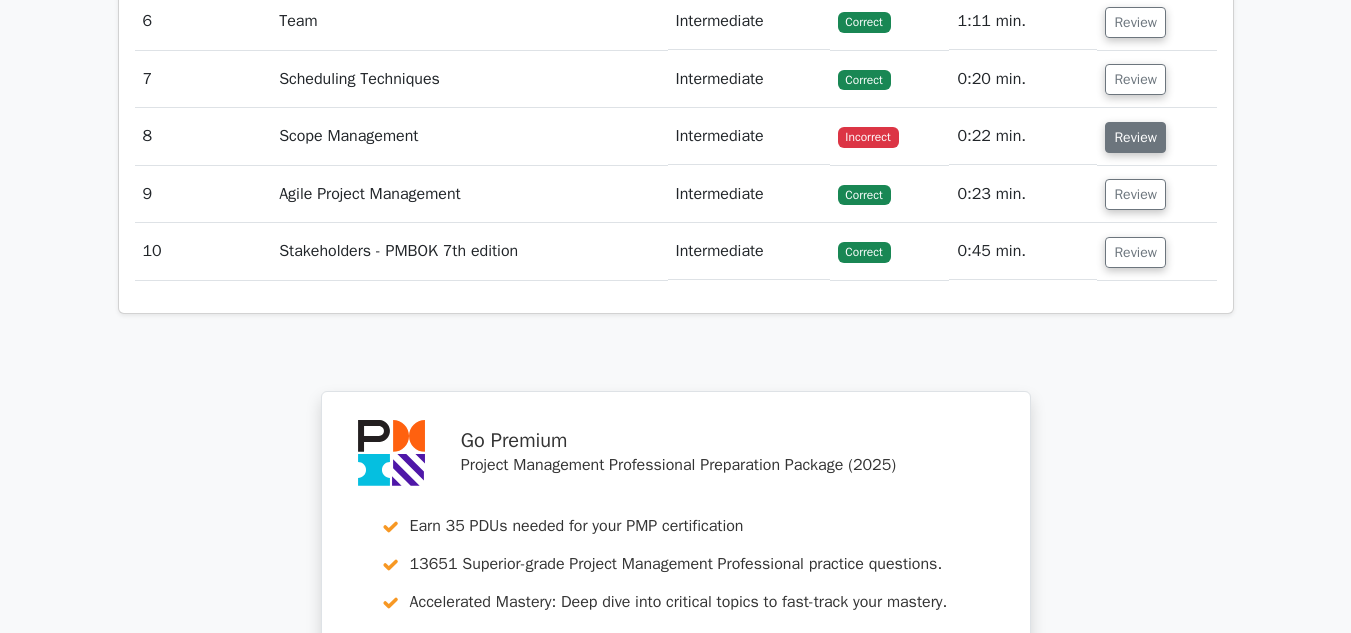 click on "Review" at bounding box center [1135, 137] 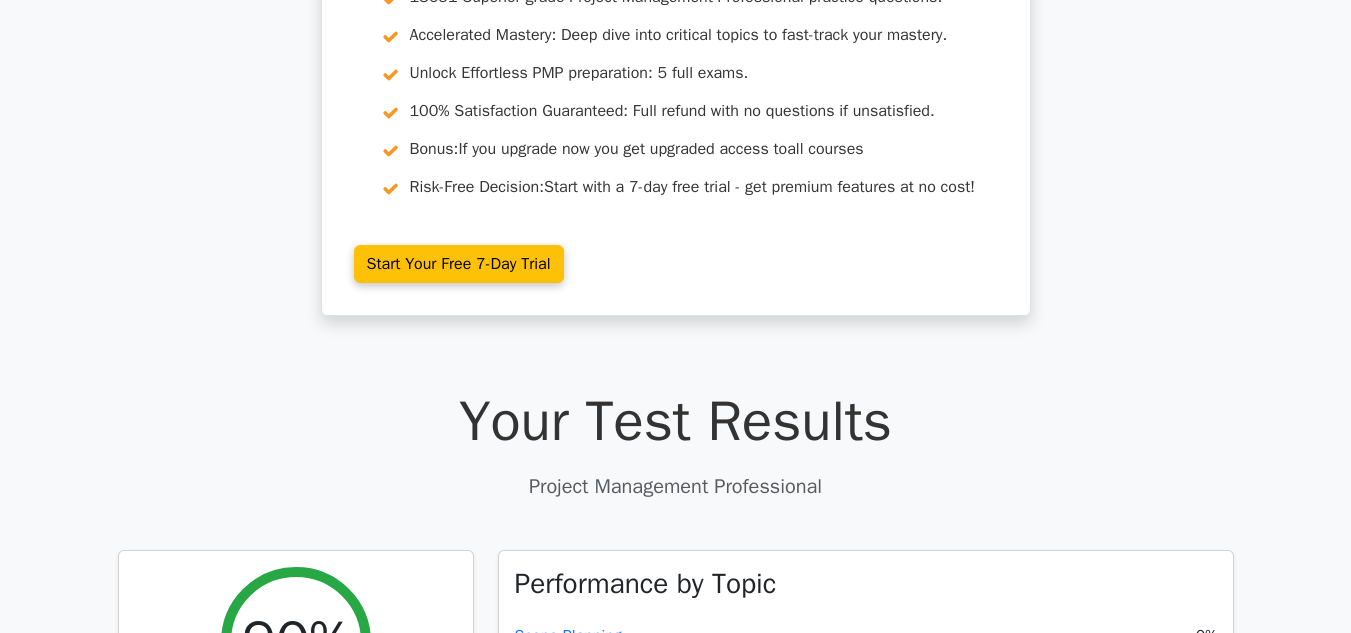 scroll, scrollTop: 0, scrollLeft: 0, axis: both 